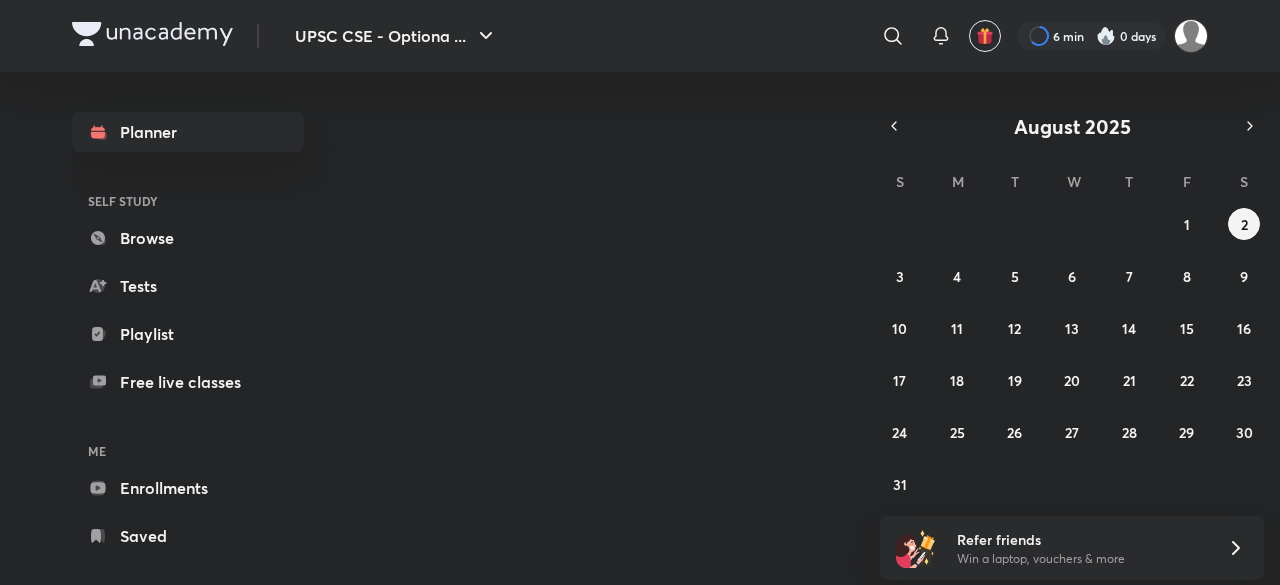 scroll, scrollTop: 0, scrollLeft: 0, axis: both 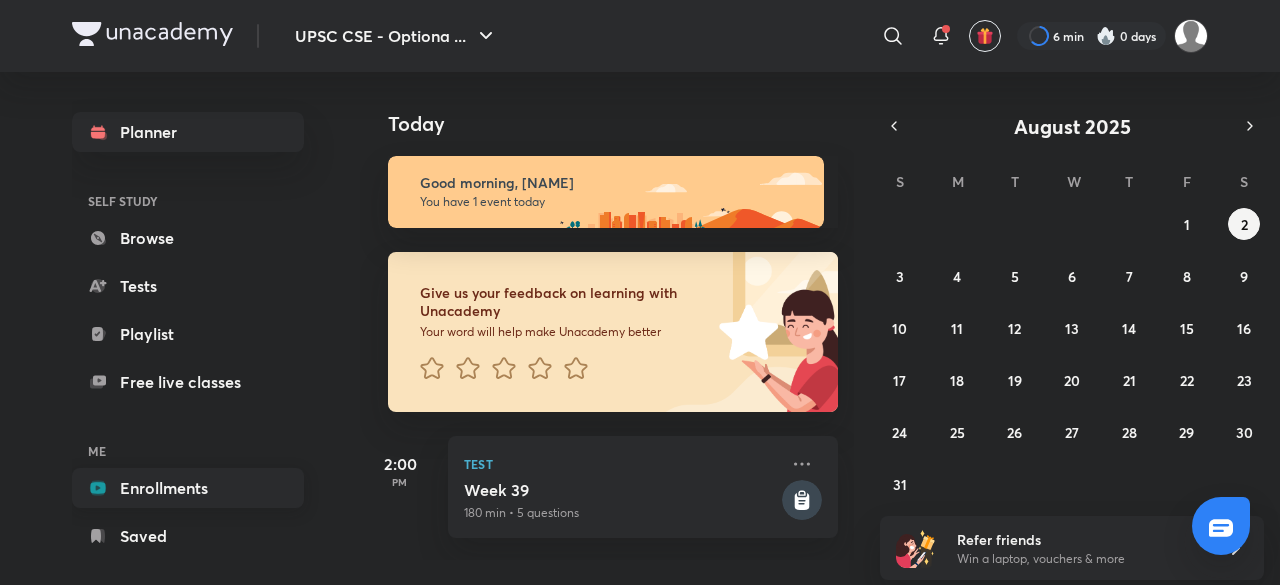 click on "Enrollments" at bounding box center [188, 488] 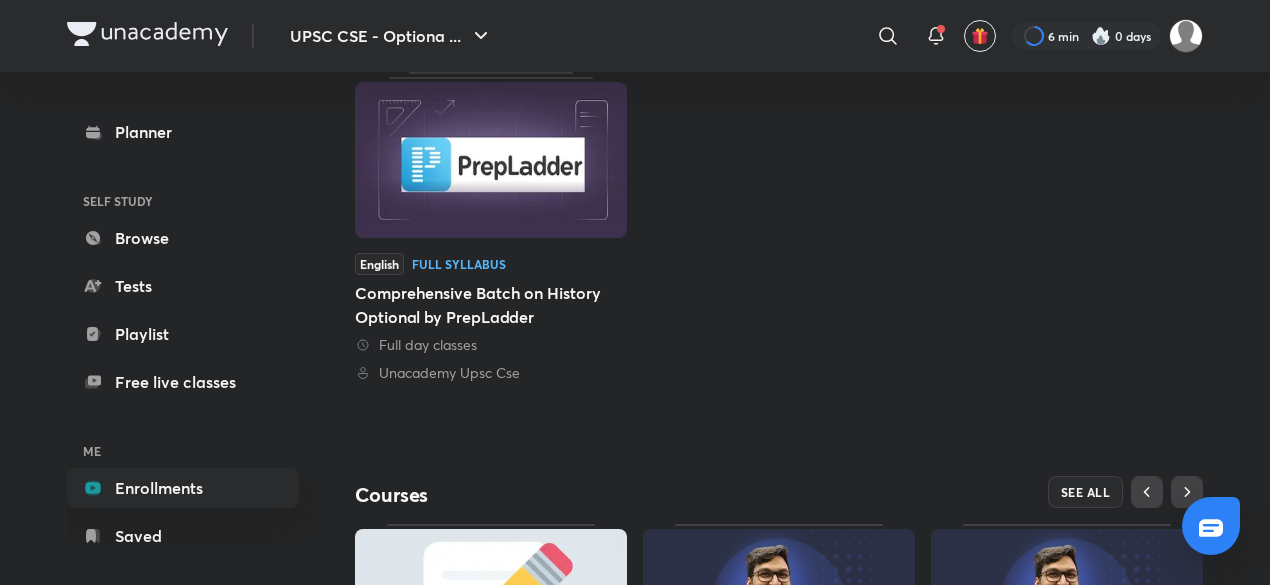 scroll, scrollTop: 562, scrollLeft: 0, axis: vertical 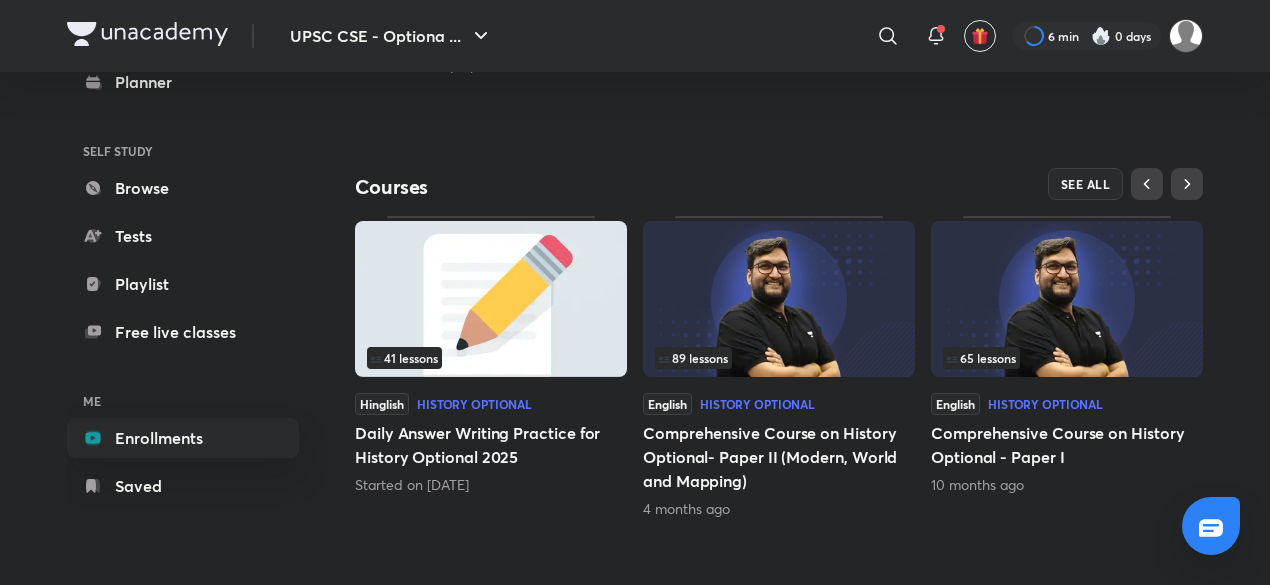 click on "Comprehensive Course on History Optional- Paper II (Modern, World and Mapping)" at bounding box center [779, 457] 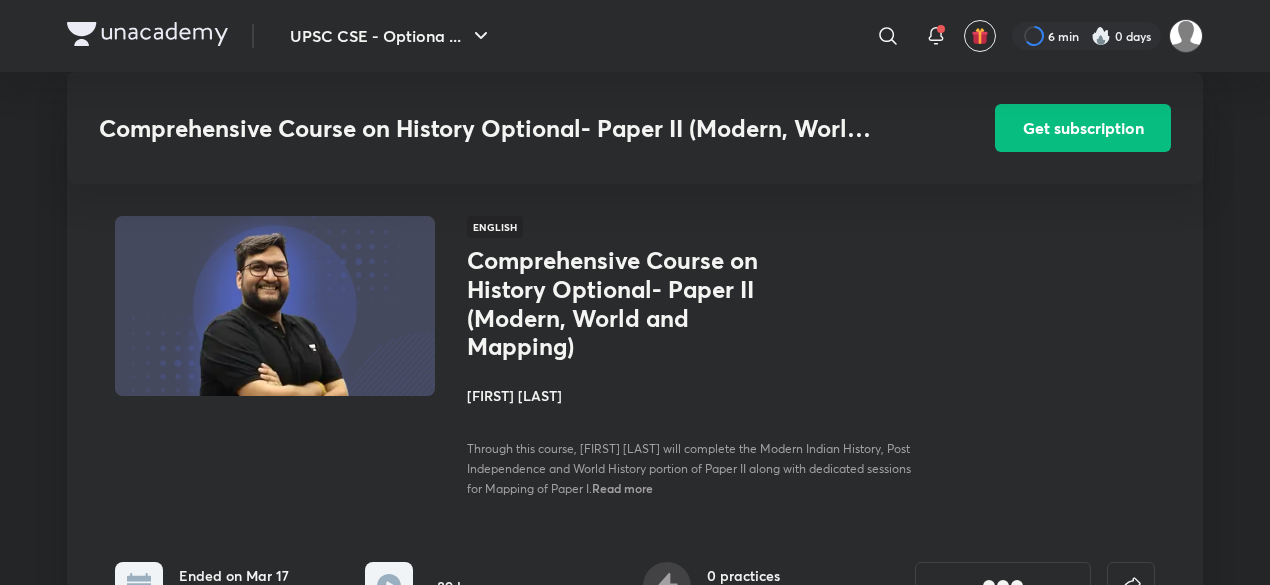 scroll, scrollTop: 600, scrollLeft: 0, axis: vertical 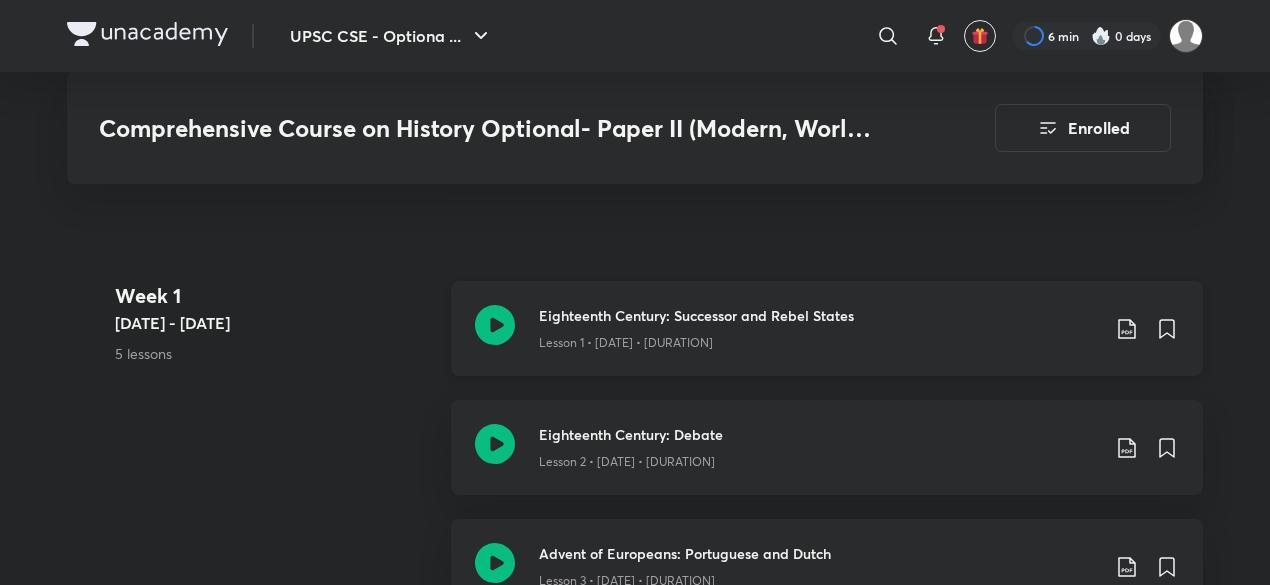 click on "Lesson 1 • [DATE] • [DURATION]" at bounding box center [819, 339] 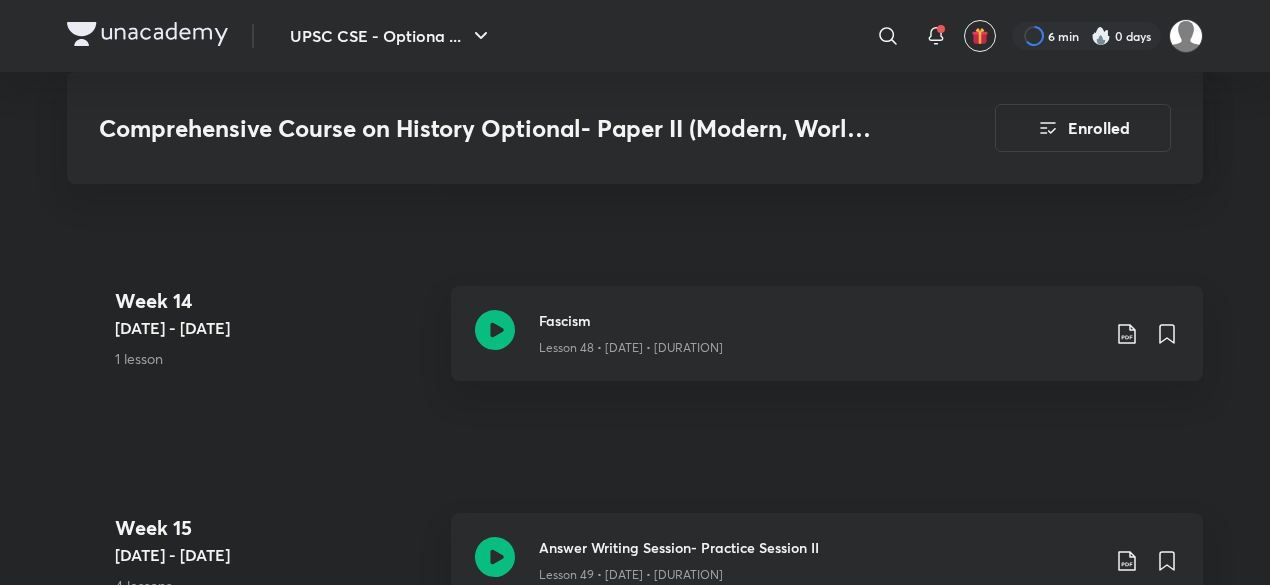 scroll, scrollTop: 8418, scrollLeft: 0, axis: vertical 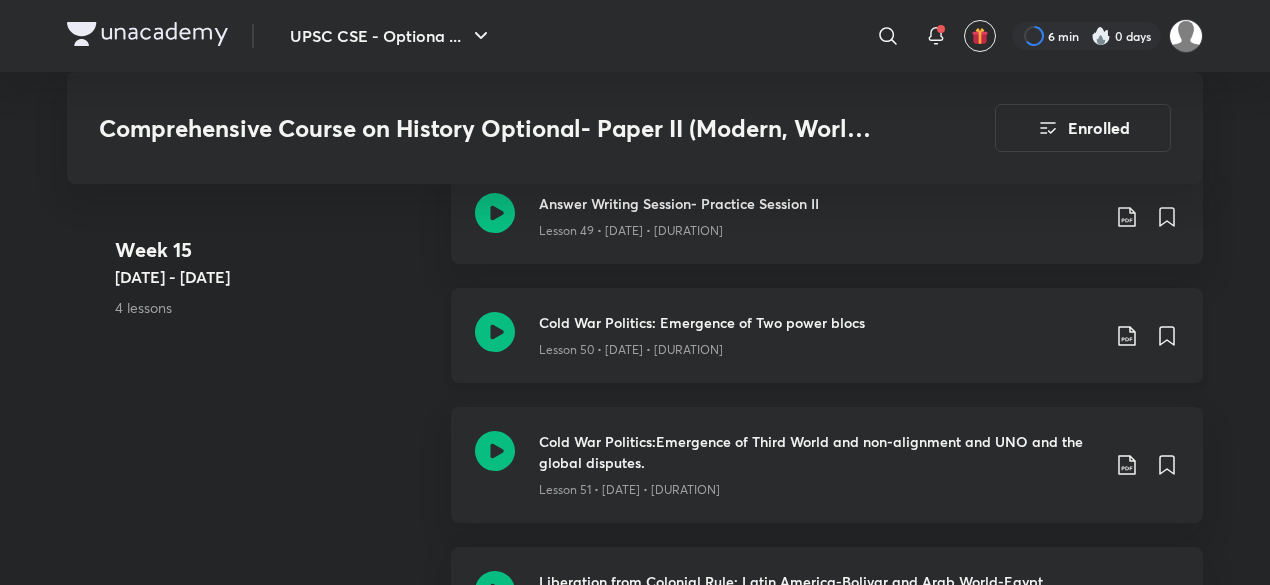 click on "Cold War Politics: Emergence of Two power blocs Lesson 50 • [DATE] • [DURATION]" at bounding box center [827, 335] 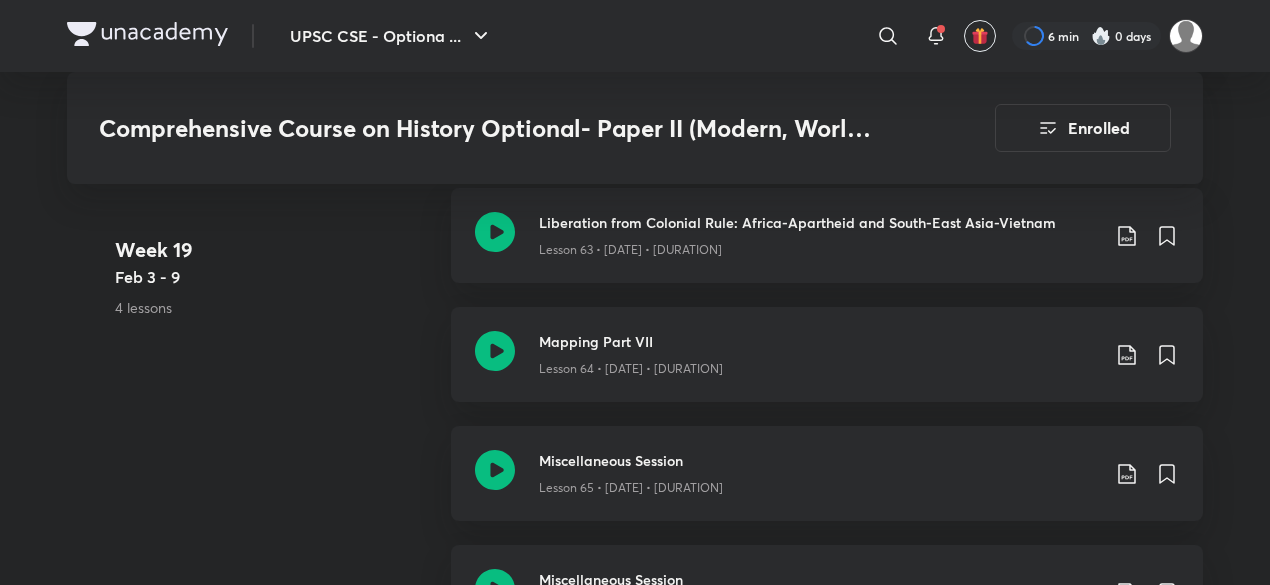 scroll, scrollTop: 11118, scrollLeft: 0, axis: vertical 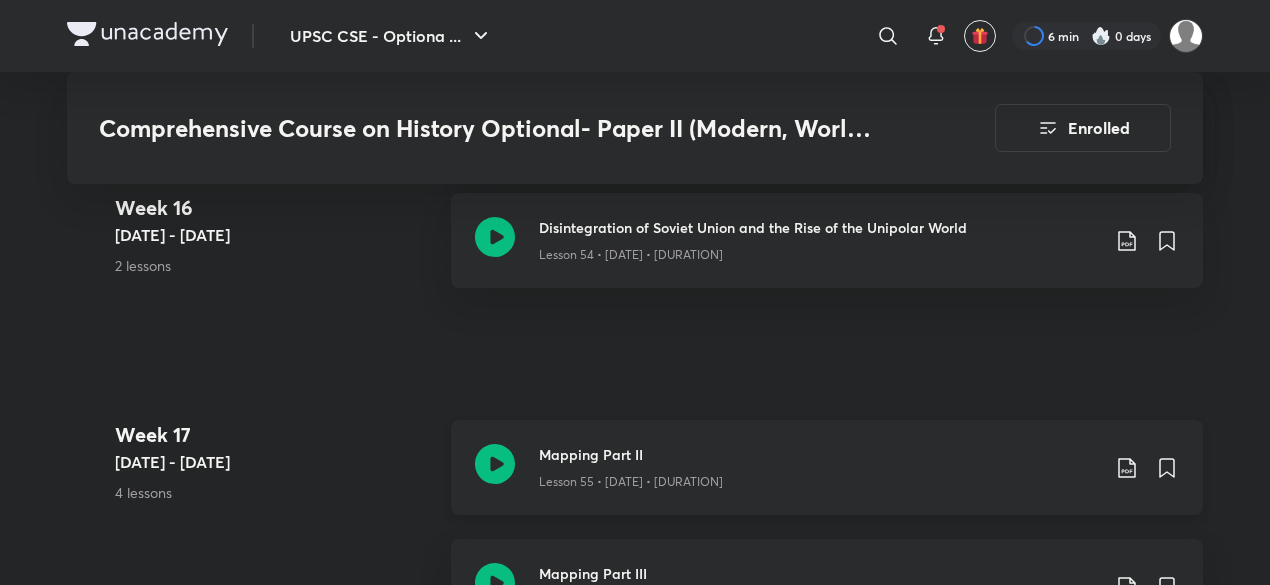 click on "Mapping Part II" at bounding box center [819, 454] 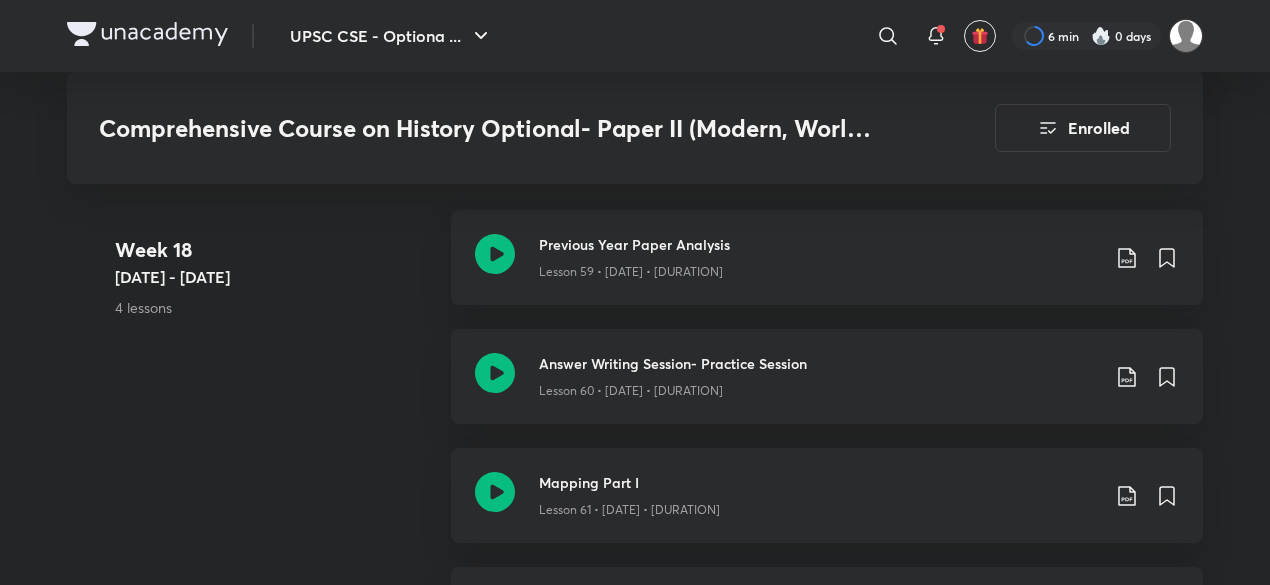scroll, scrollTop: 9918, scrollLeft: 0, axis: vertical 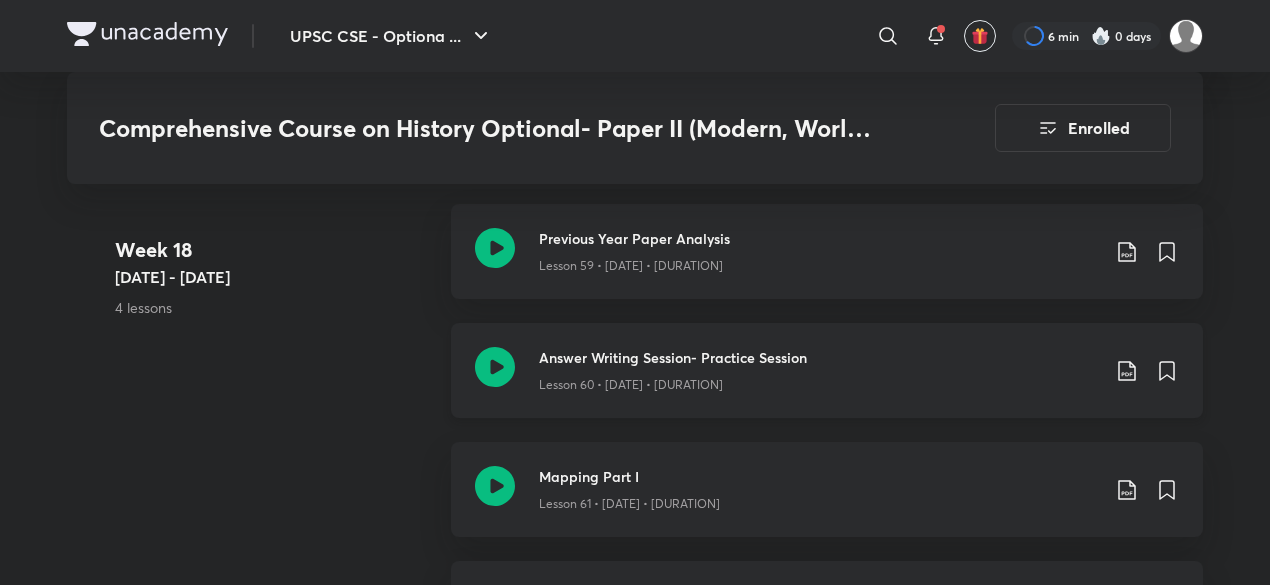 click 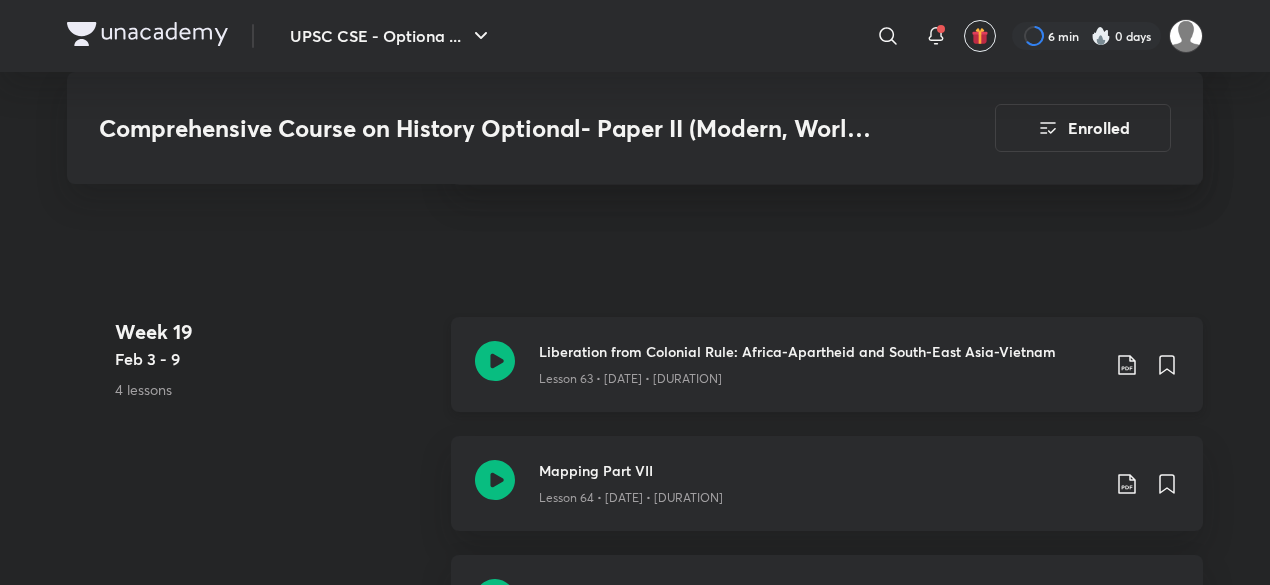 scroll, scrollTop: 10418, scrollLeft: 0, axis: vertical 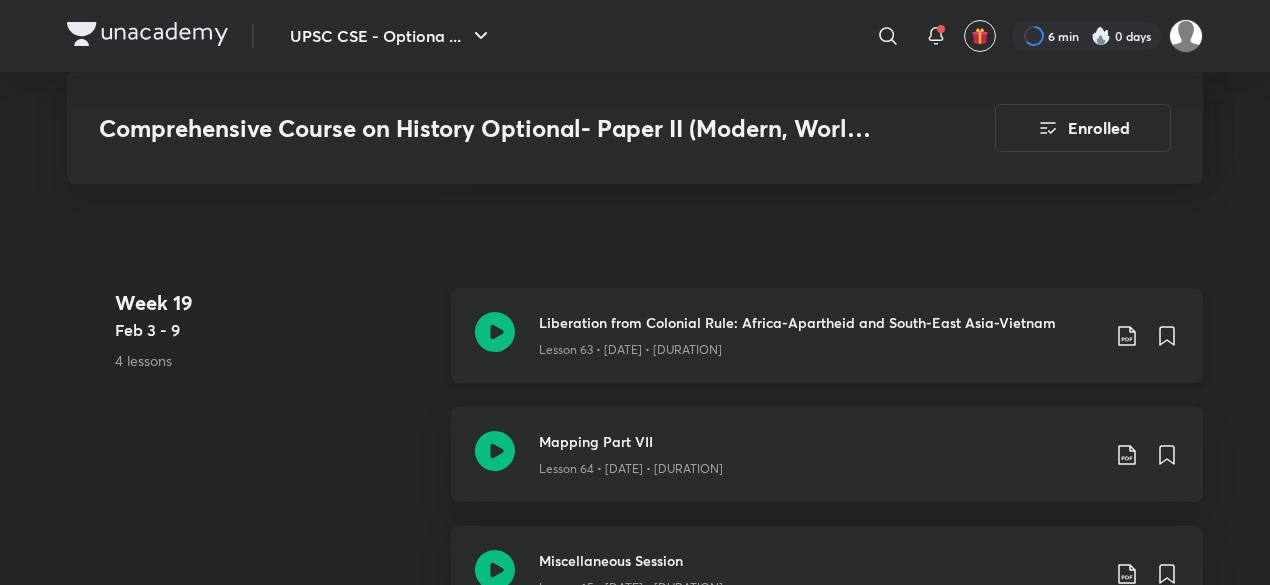 click on "Lesson 63 • [DATE] • [DURATION]" at bounding box center (630, 350) 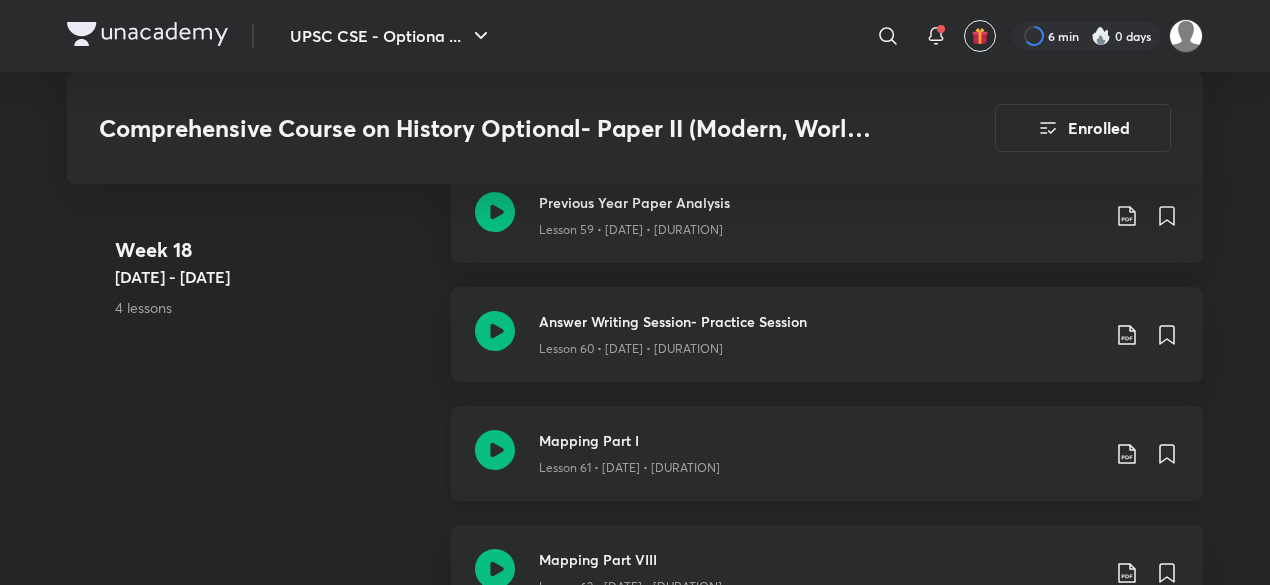 scroll, scrollTop: 9918, scrollLeft: 0, axis: vertical 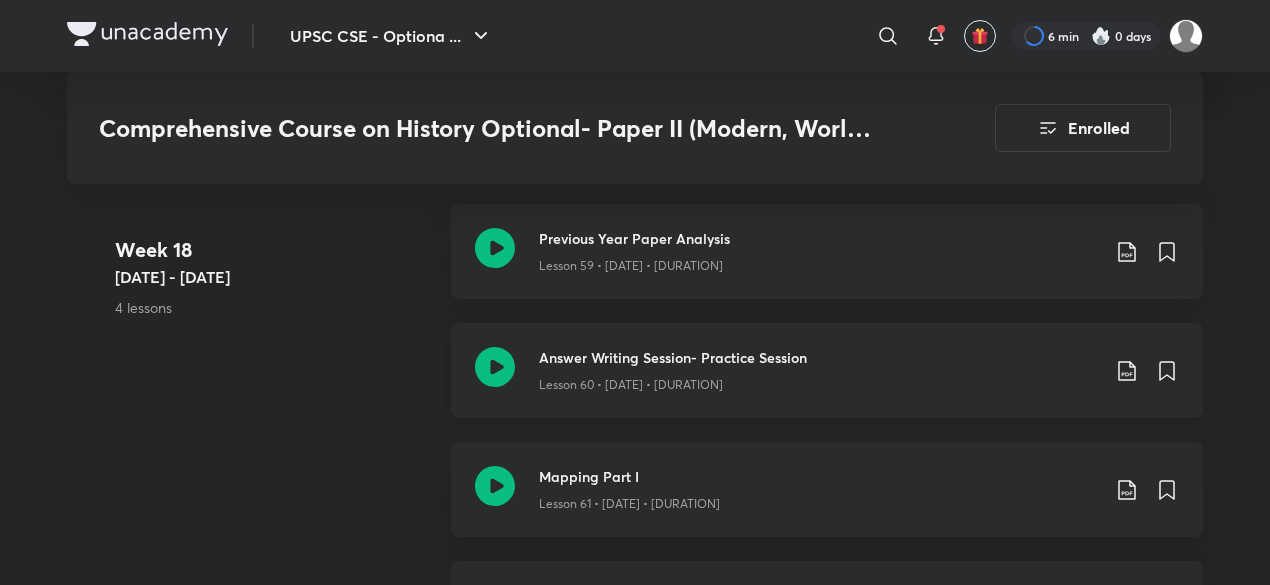 click on "Lesson 60 • [DATE] • [DURATION]" at bounding box center (819, 381) 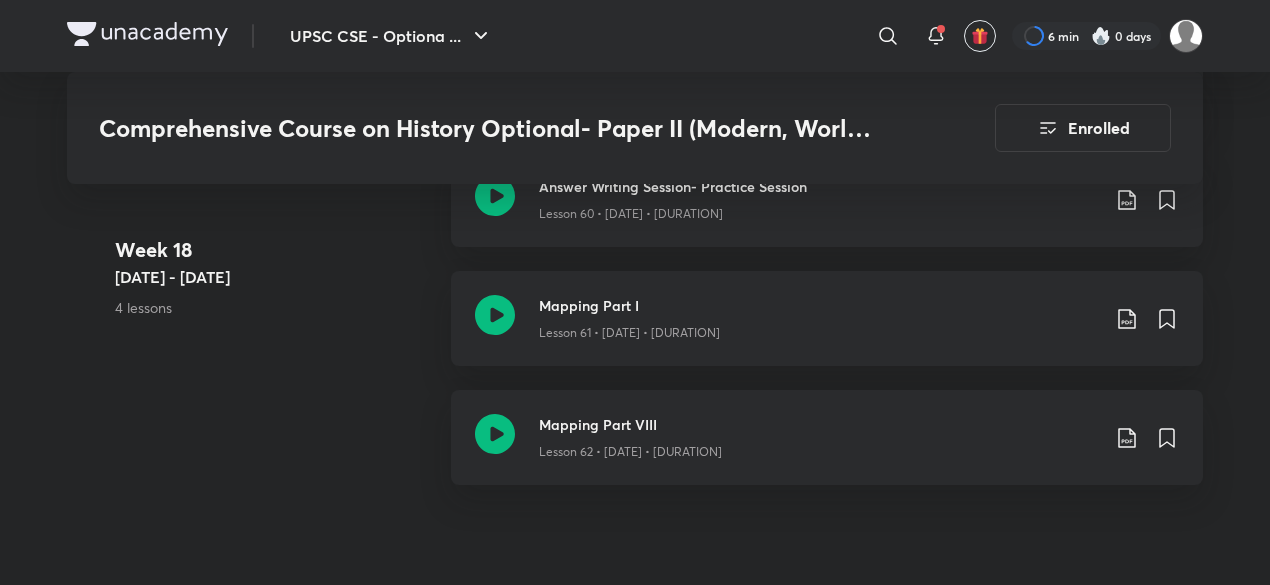 scroll, scrollTop: 10118, scrollLeft: 0, axis: vertical 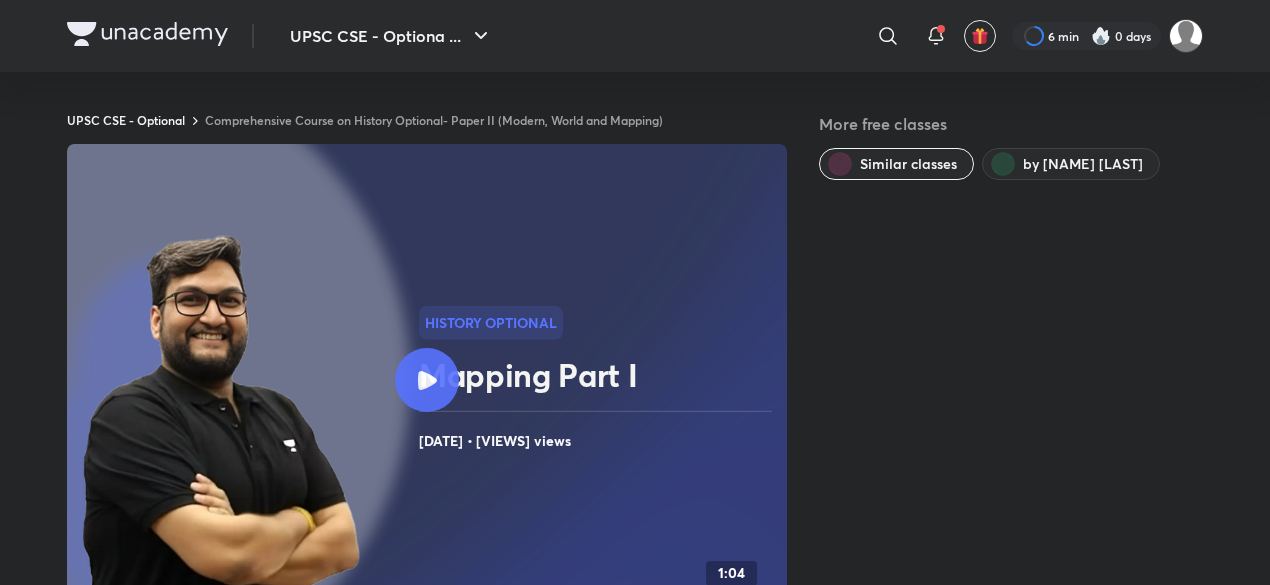 click on "Mapping Part I" at bounding box center [599, 375] 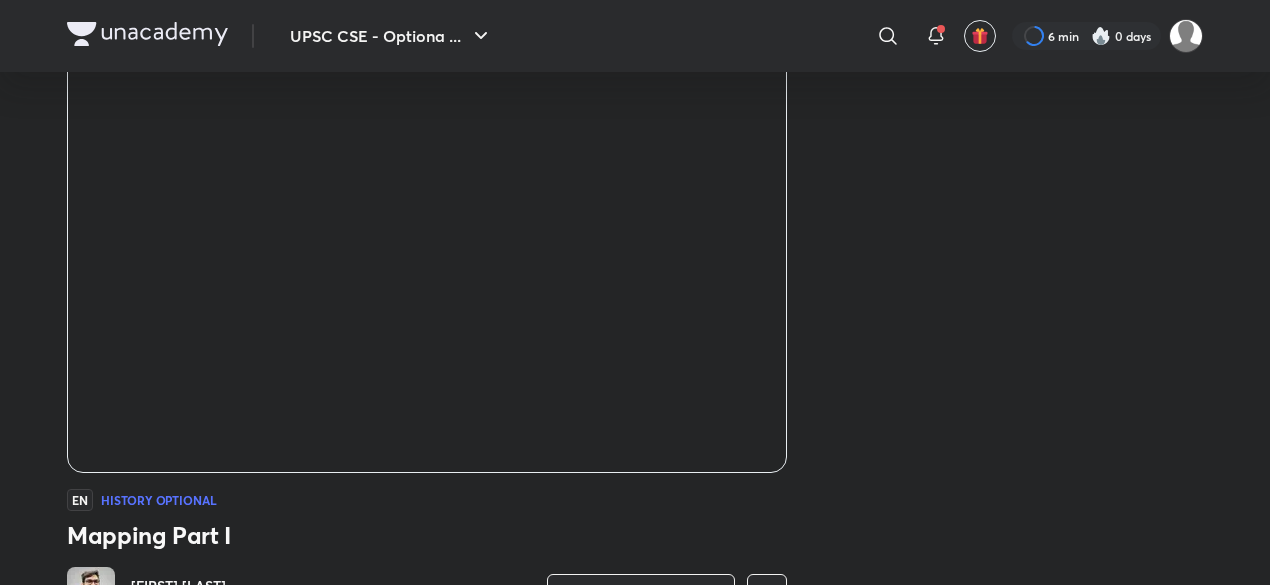 scroll, scrollTop: 300, scrollLeft: 0, axis: vertical 